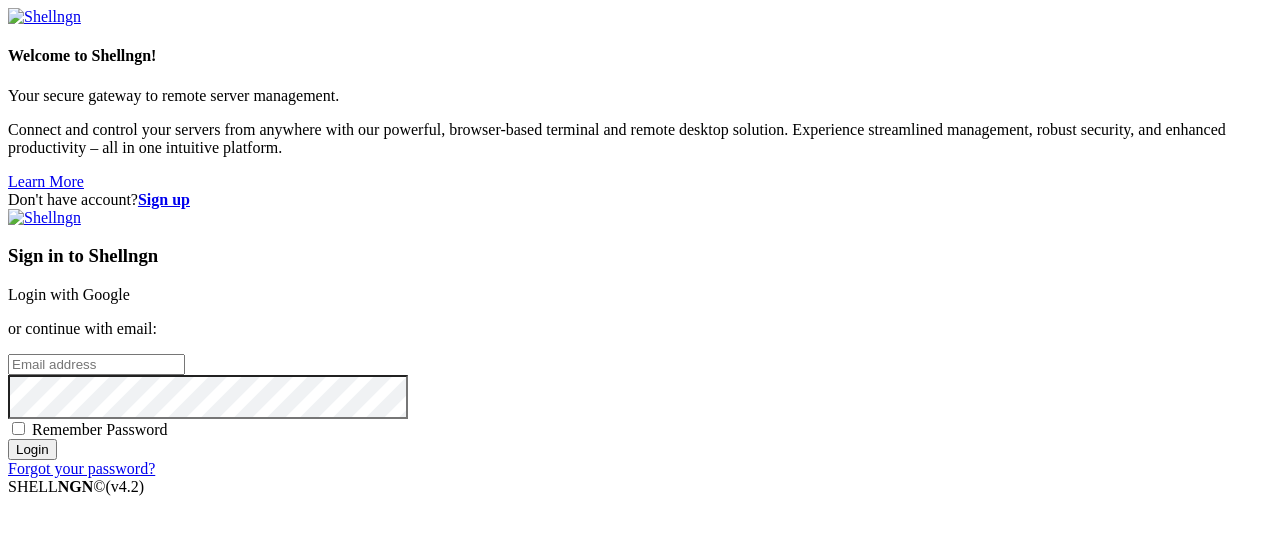 scroll, scrollTop: 0, scrollLeft: 0, axis: both 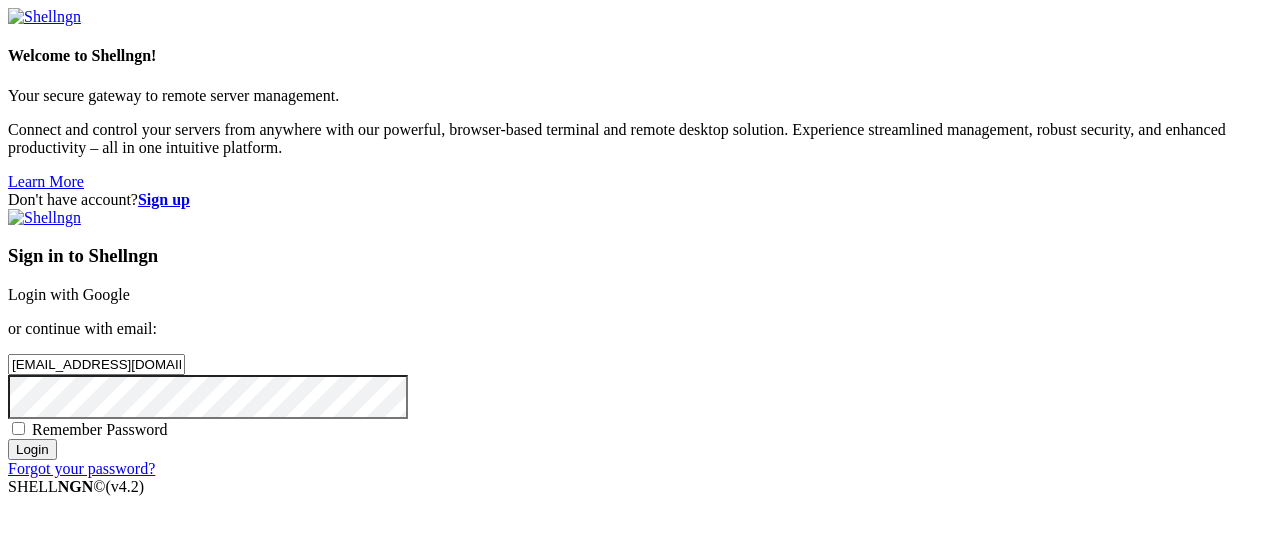 click on "Login" at bounding box center [32, 449] 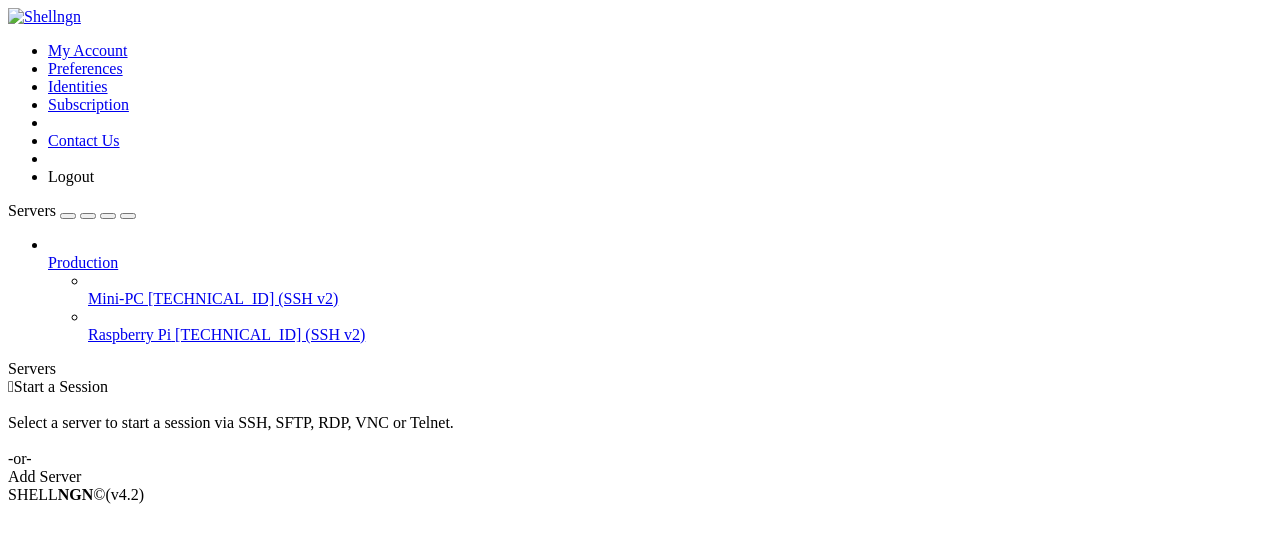 click on "Raspberry Pi" at bounding box center (129, 334) 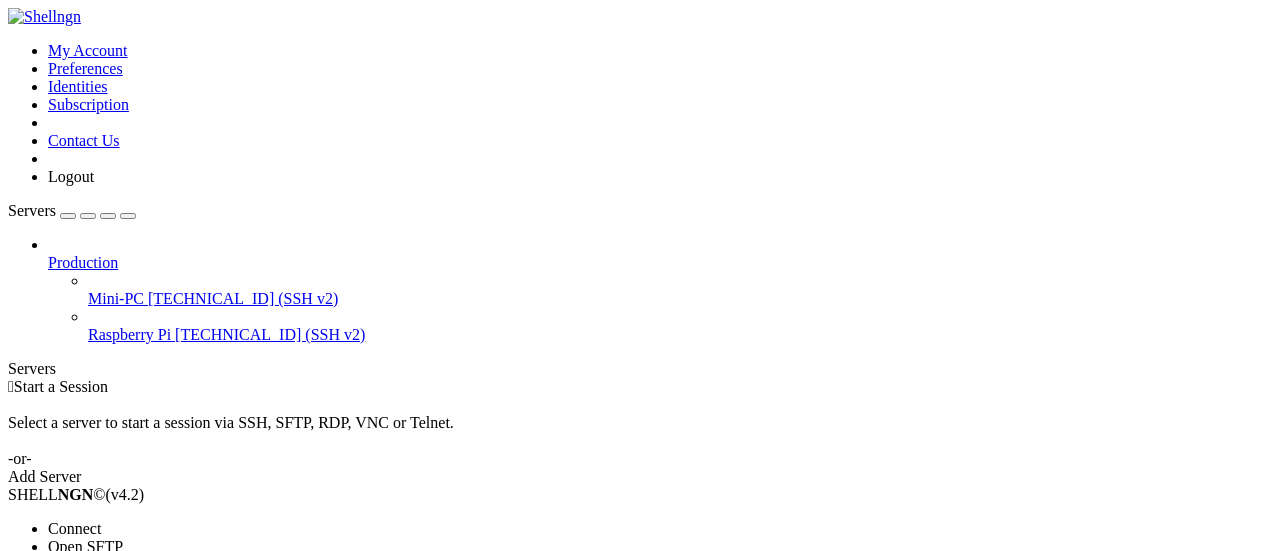 click on "Connect" at bounding box center [74, 528] 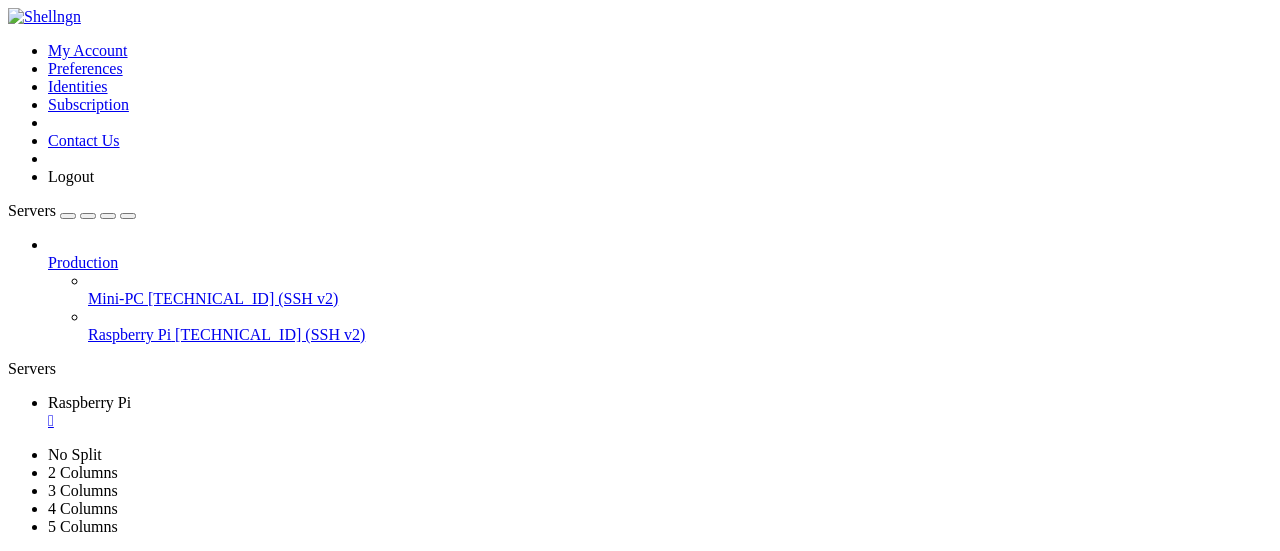 scroll, scrollTop: 0, scrollLeft: 0, axis: both 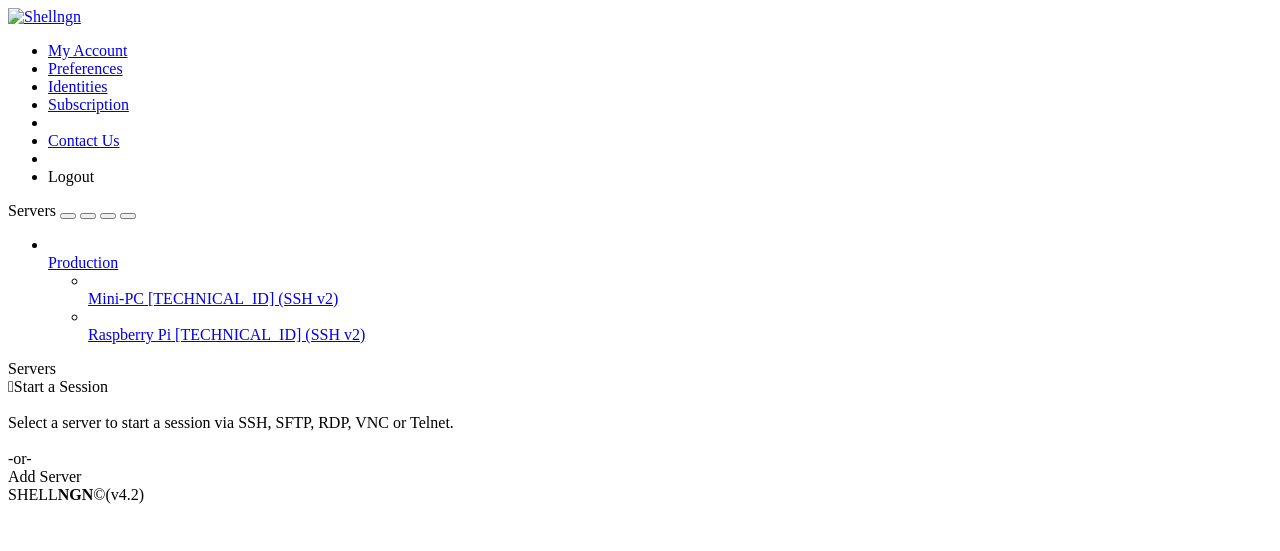 click on "Add Server" at bounding box center (640, 477) 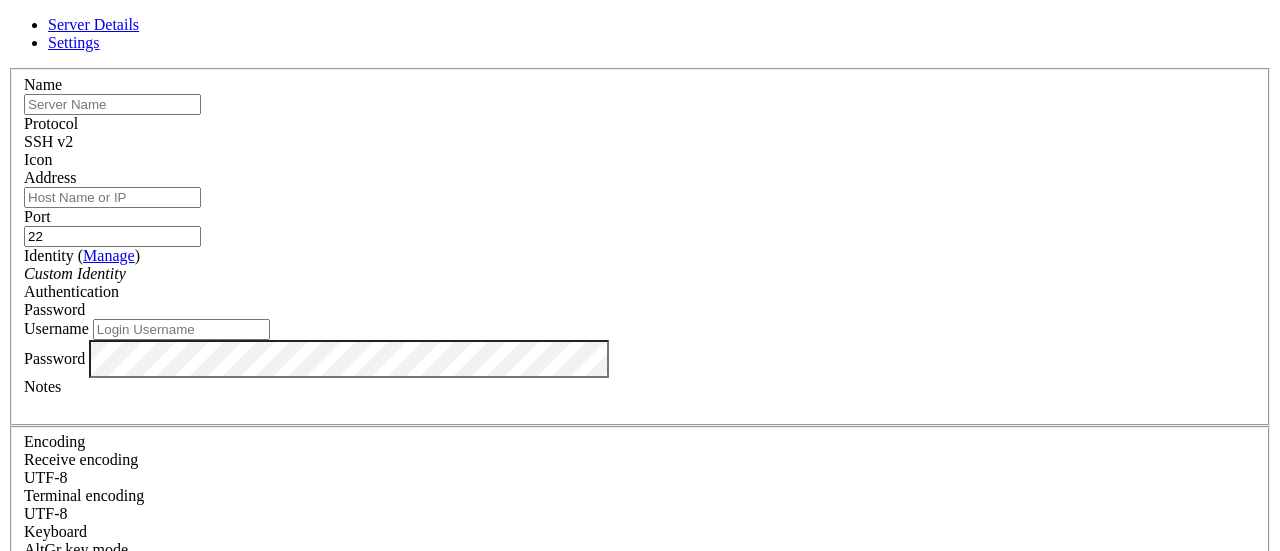 type on "[EMAIL_ADDRESS][DOMAIN_NAME]" 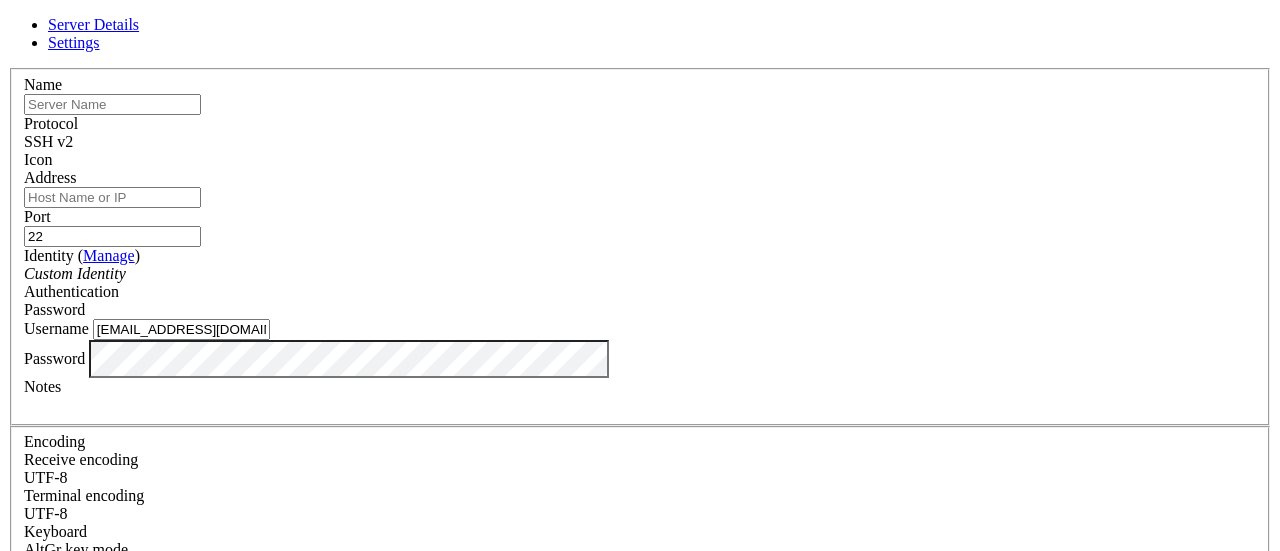 click at bounding box center (8, 68) 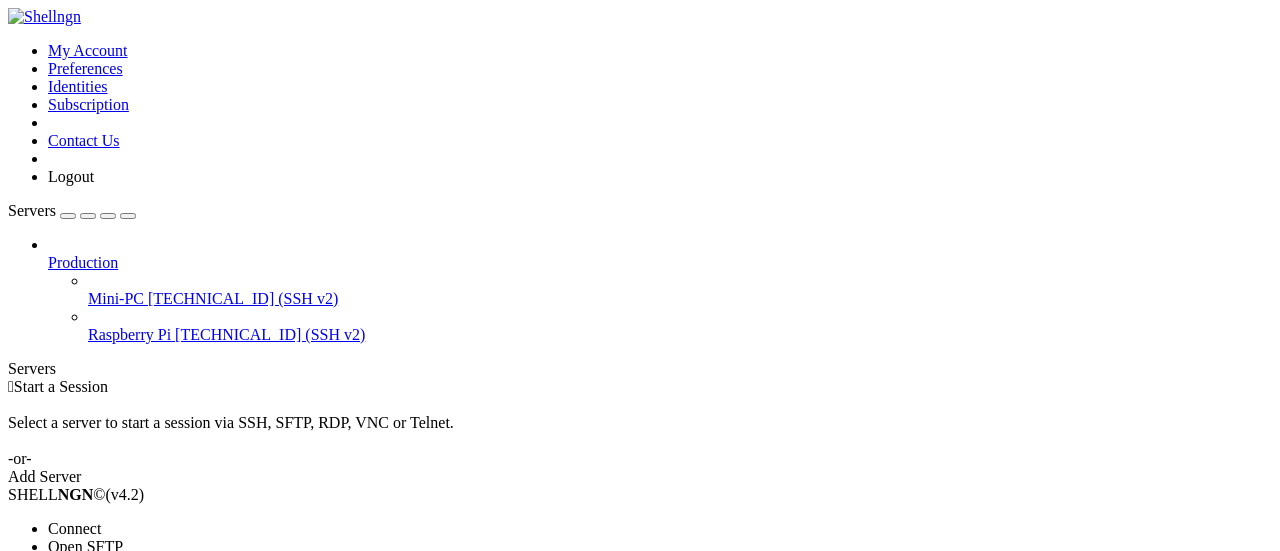 click on "Connect" at bounding box center (74, 528) 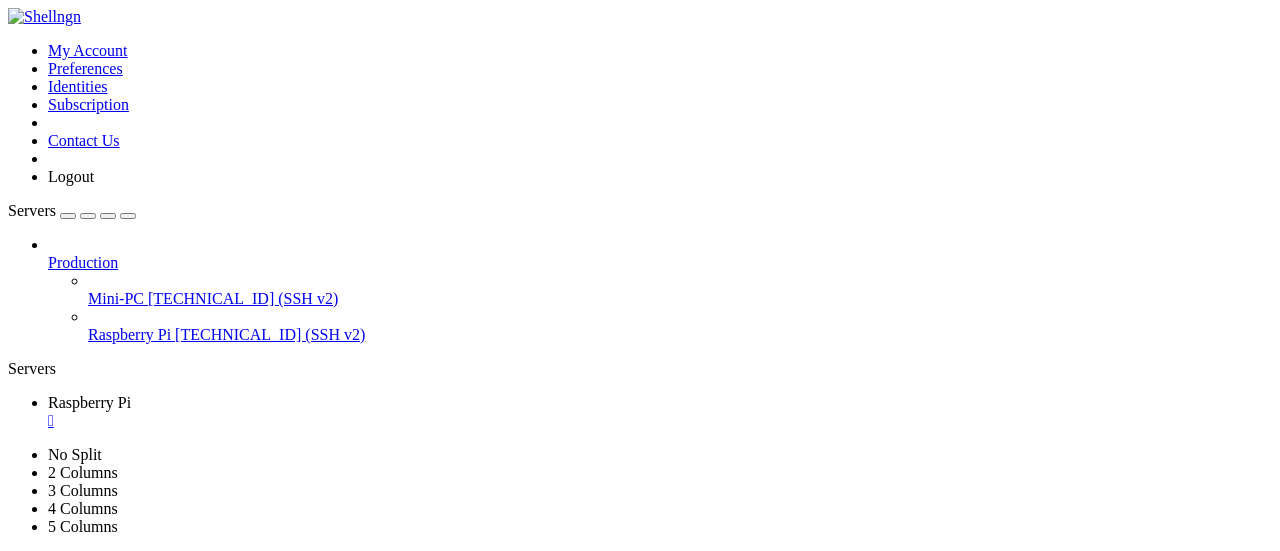 scroll, scrollTop: 0, scrollLeft: 0, axis: both 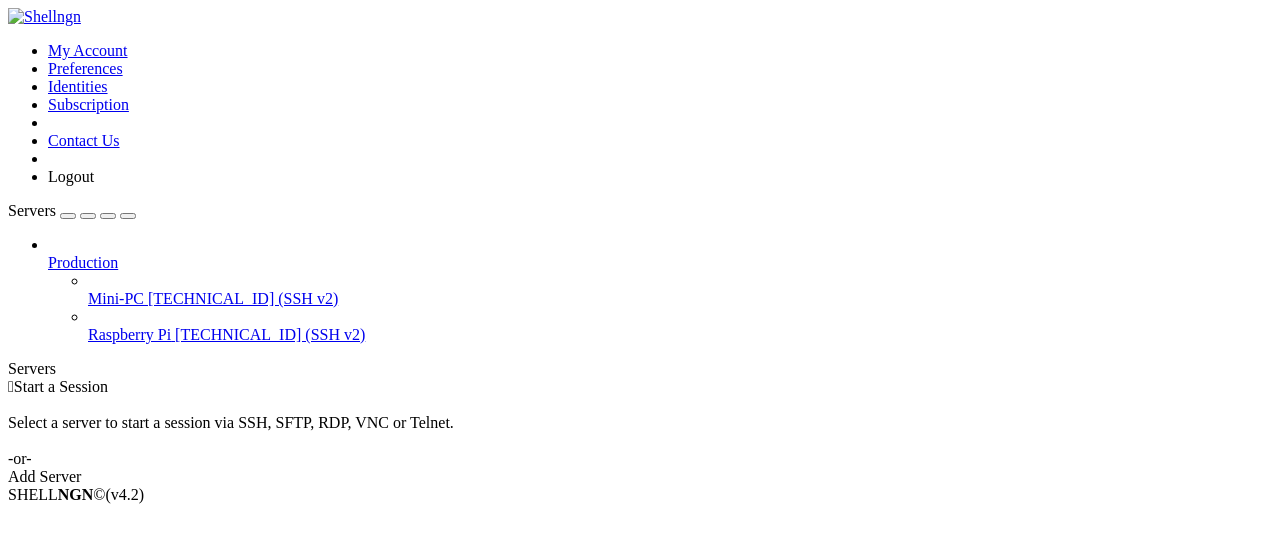 click on "[TECHNICAL_ID] (SSH v2)" at bounding box center [243, 298] 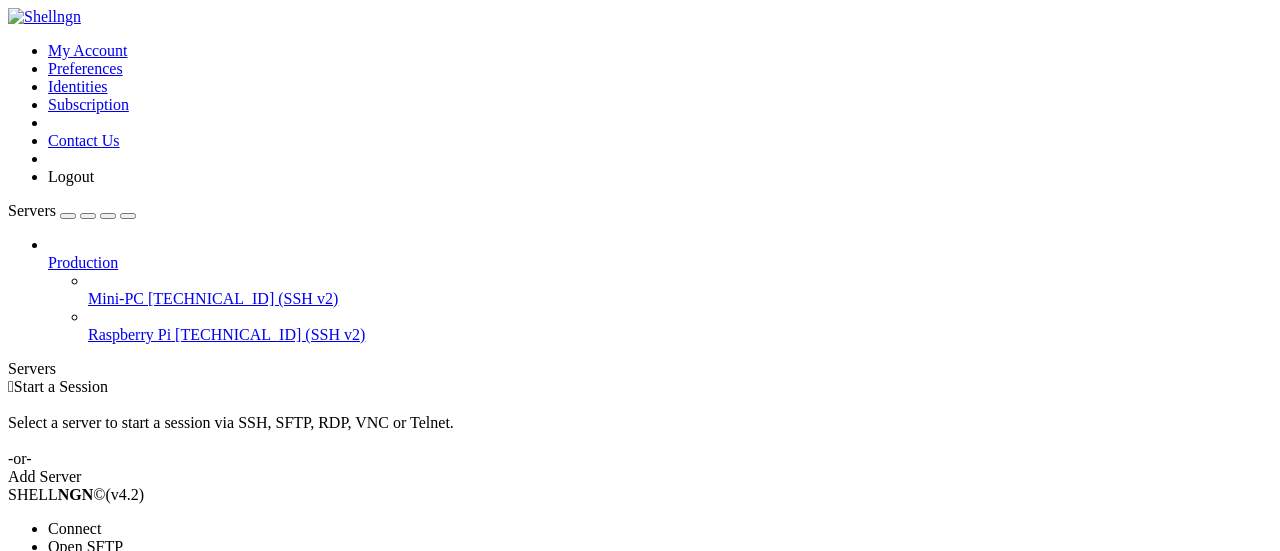 click on "Connect" at bounding box center [139, 529] 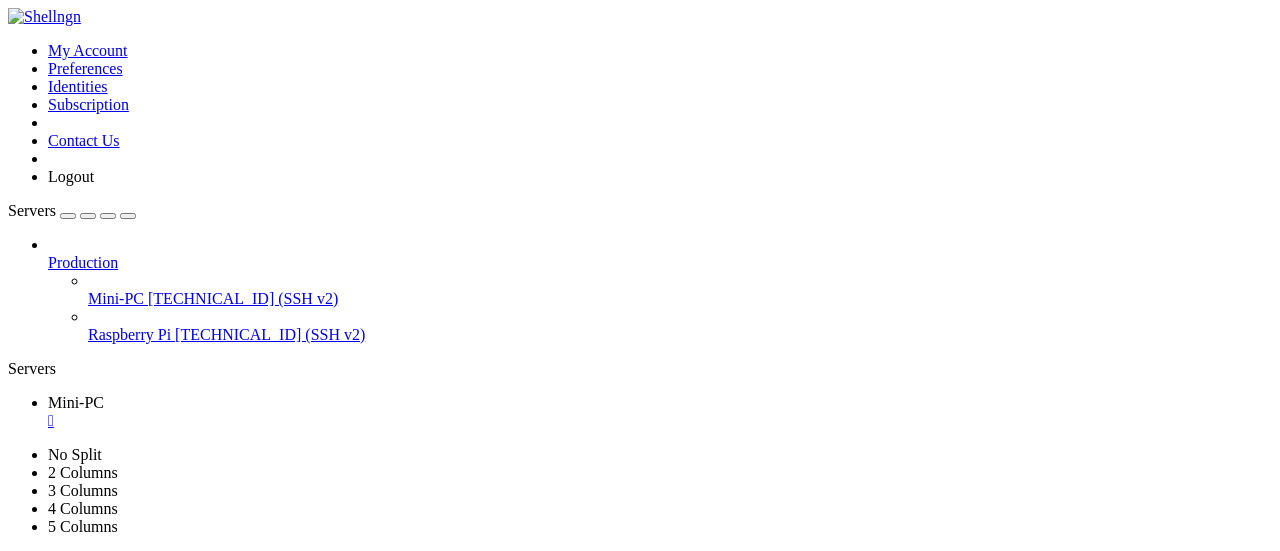 scroll, scrollTop: 0, scrollLeft: 0, axis: both 